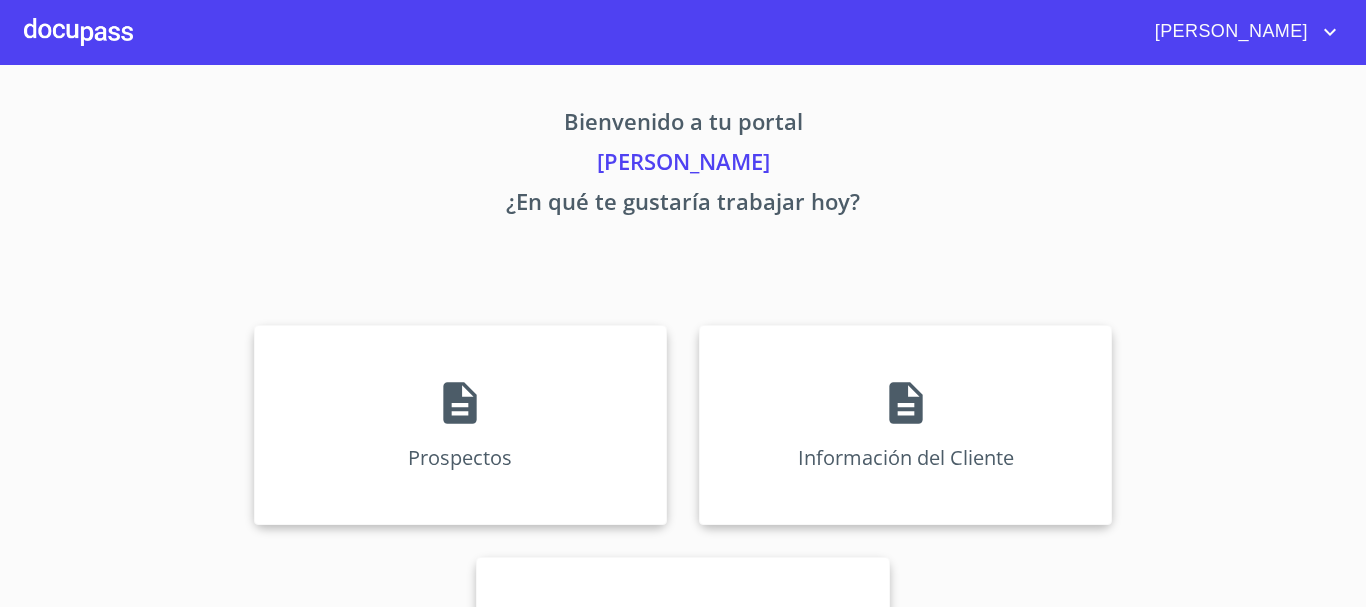 scroll, scrollTop: 0, scrollLeft: 0, axis: both 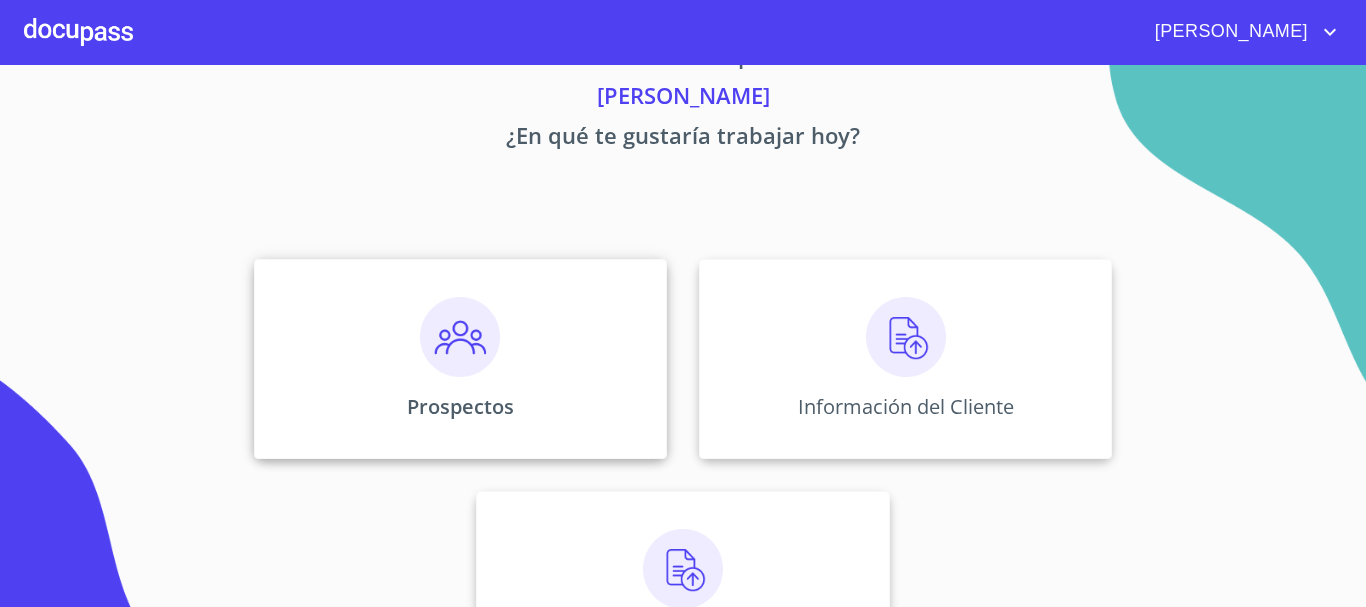 click on "Prospectos" at bounding box center (460, 359) 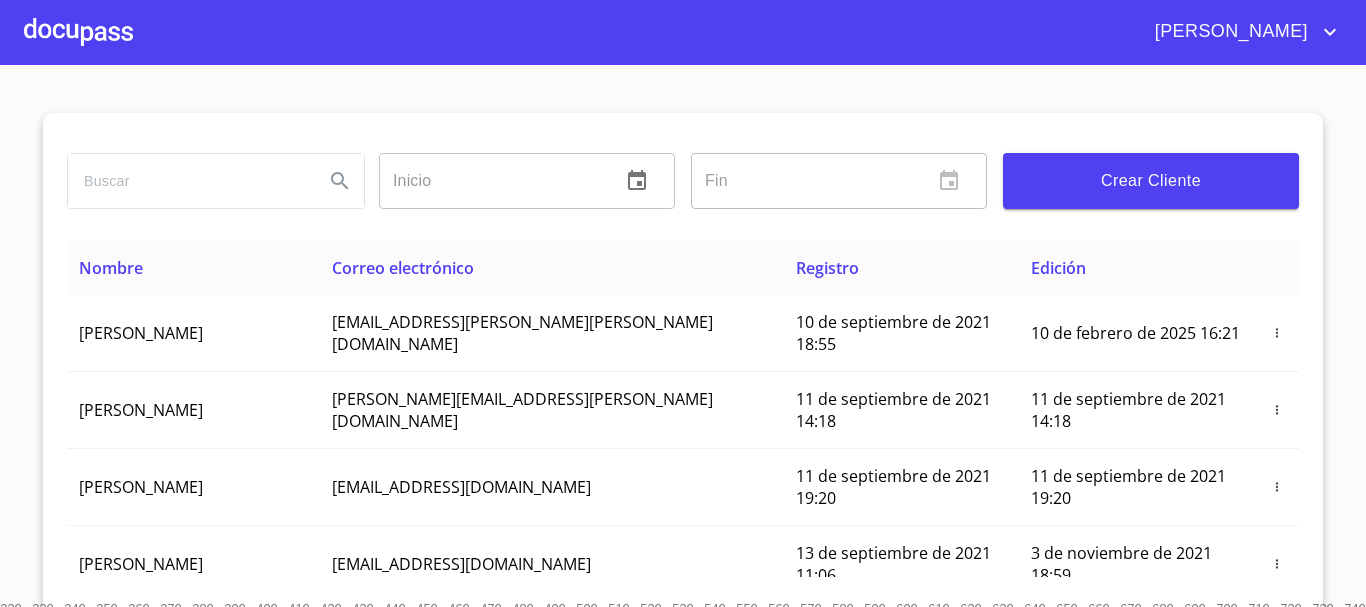 click on "Crear Cliente" at bounding box center [1151, 181] 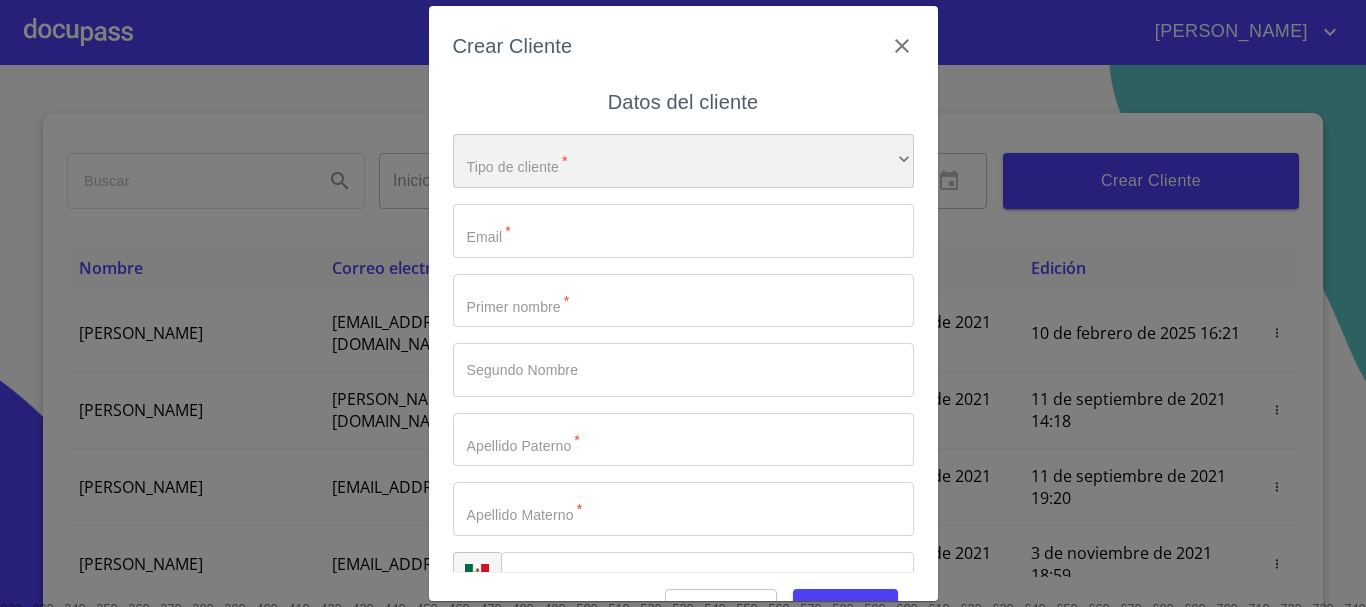 click on "​" at bounding box center (683, 161) 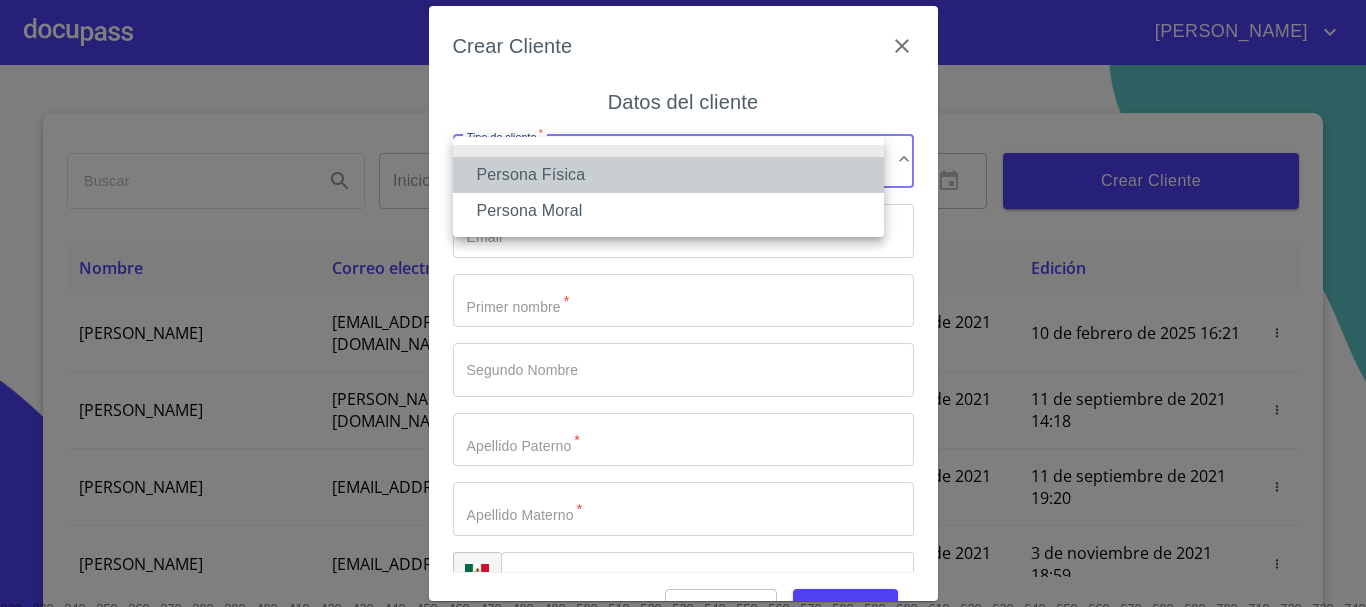 click on "Persona Física" at bounding box center (668, 175) 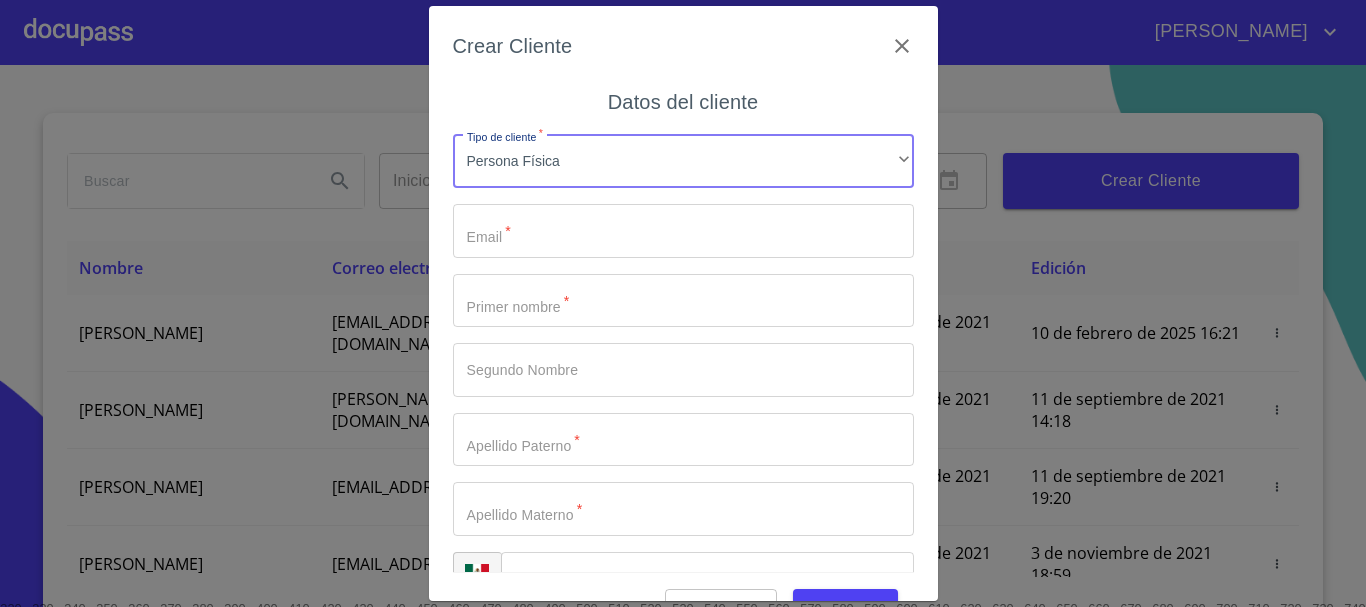 click on "Tipo de cliente   *" at bounding box center [683, 231] 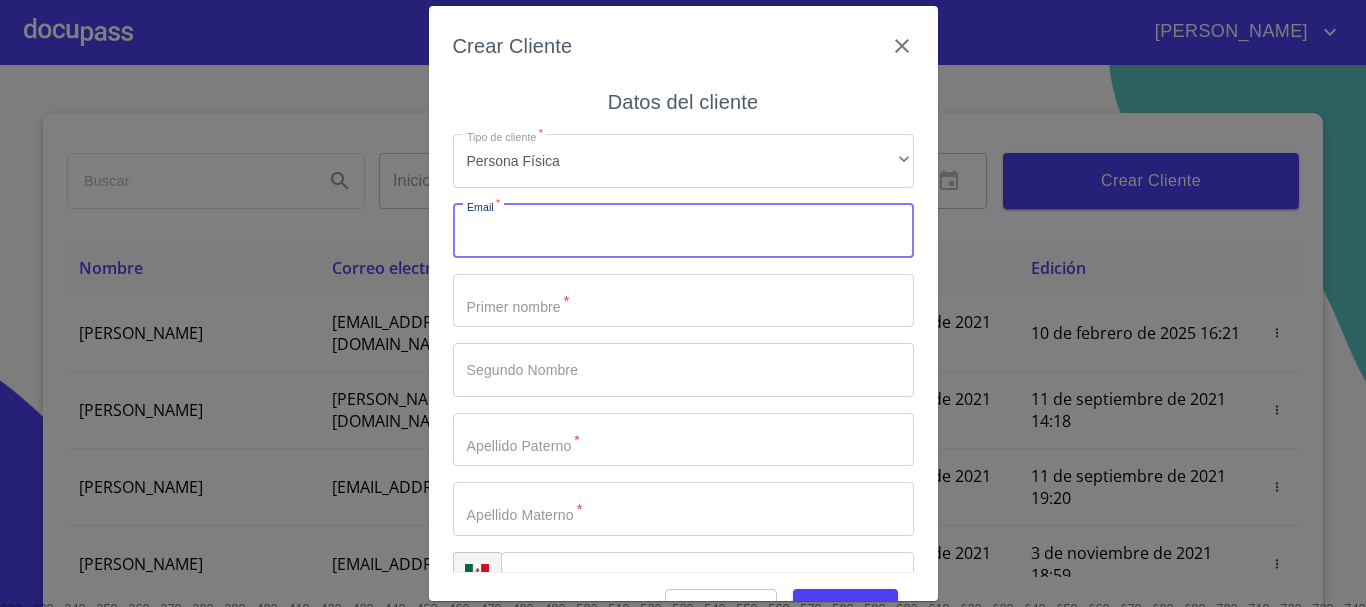 click on "Tipo de cliente   *" at bounding box center (683, 231) 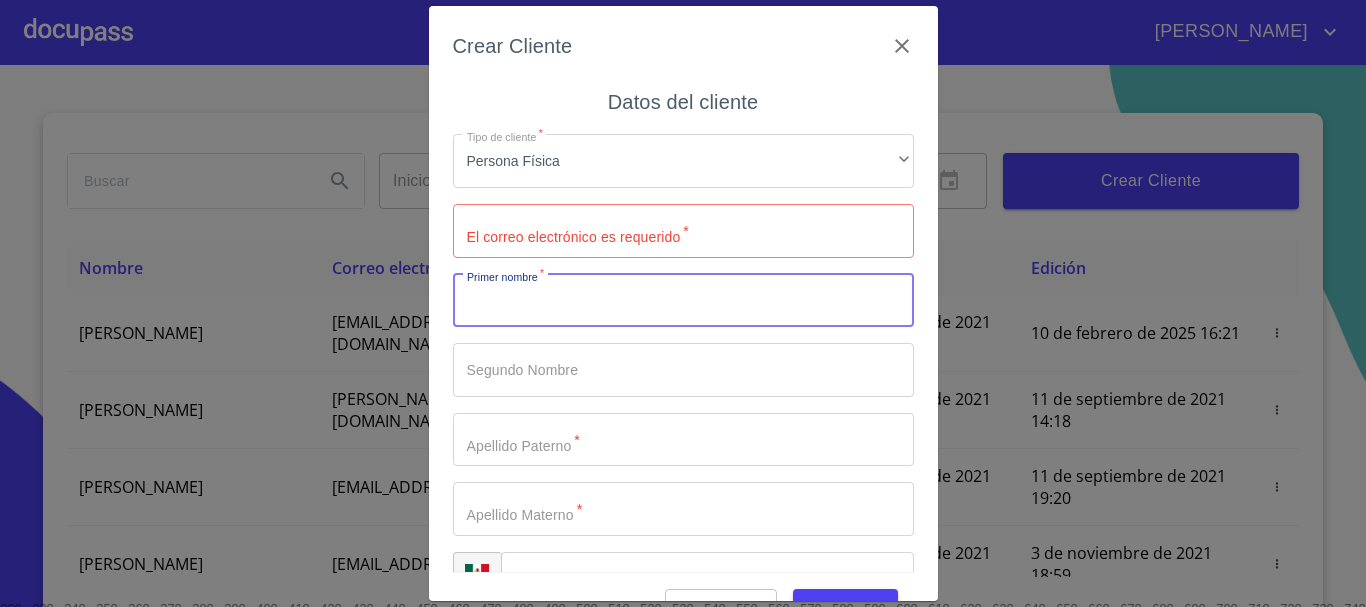click on "Tipo de cliente   *" at bounding box center [683, 301] 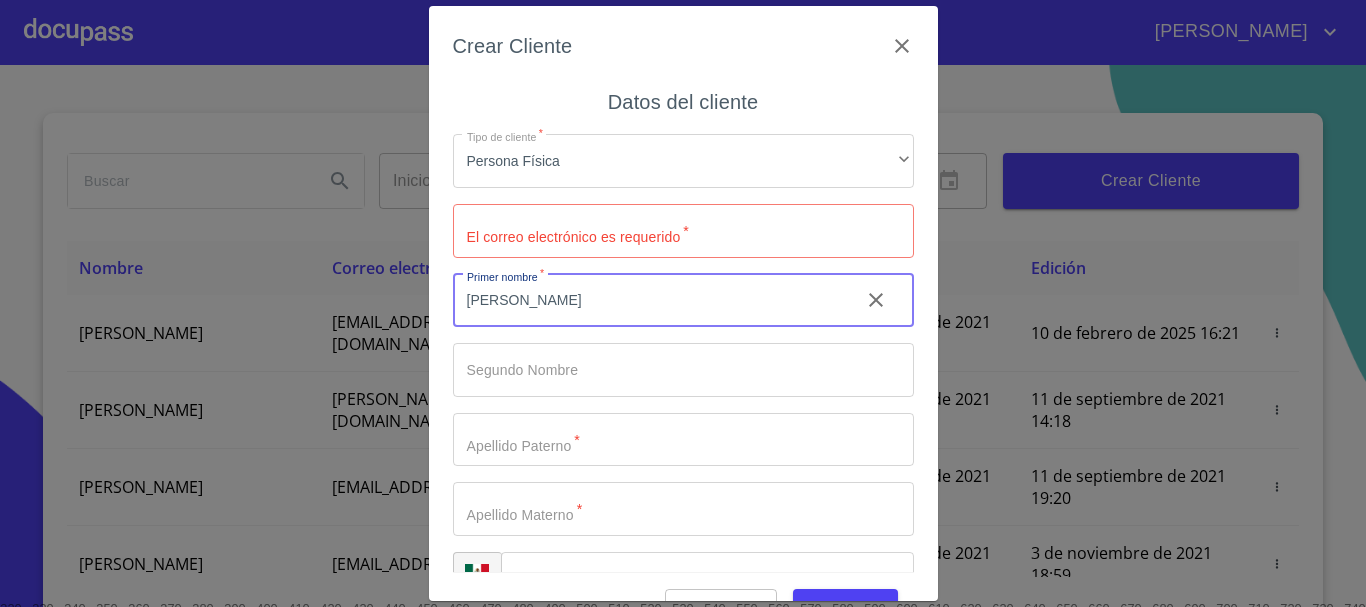 type on "[PERSON_NAME]" 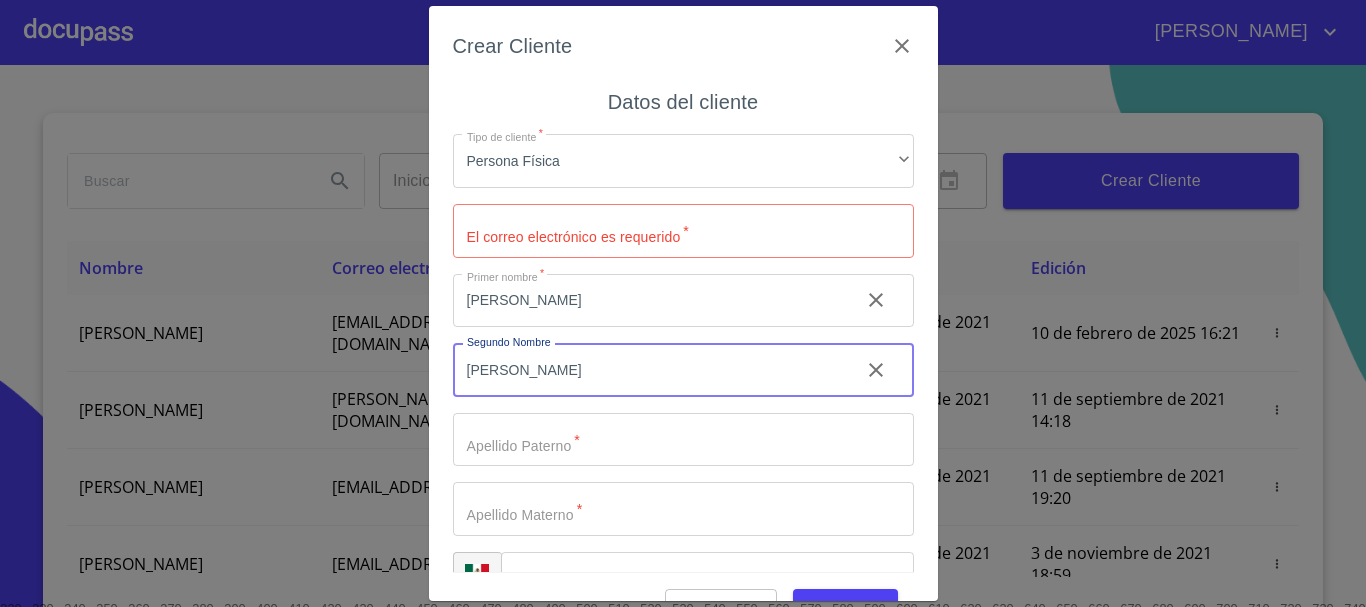 type on "[PERSON_NAME]" 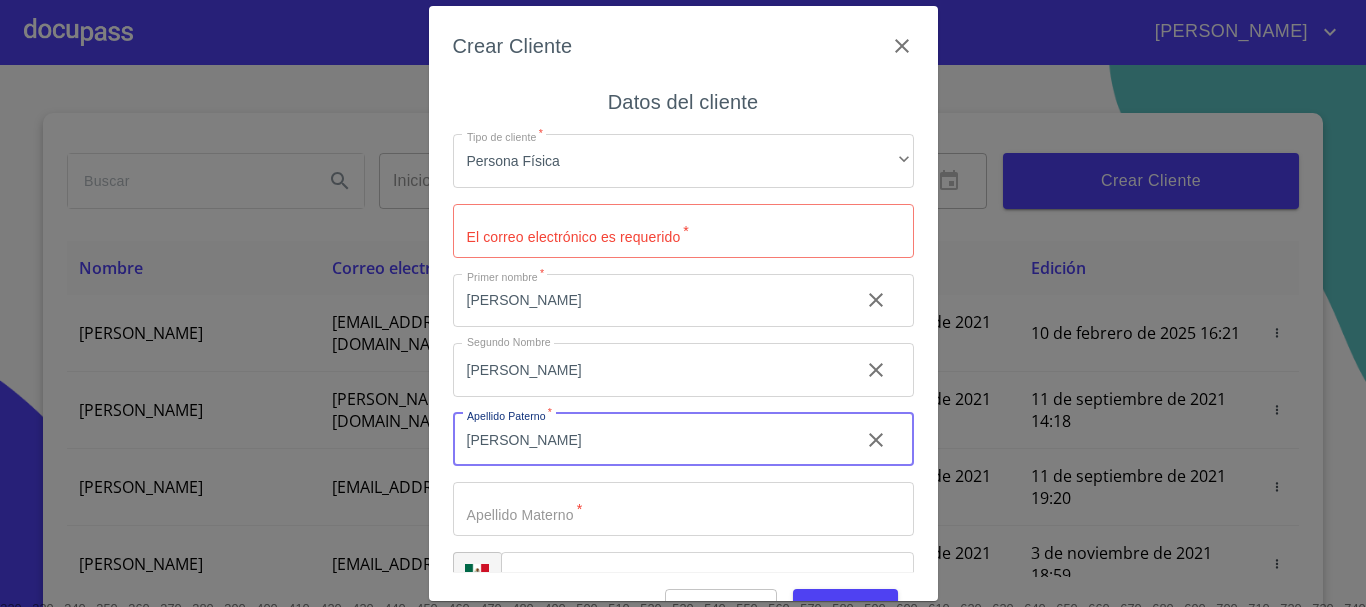 type on "[PERSON_NAME]" 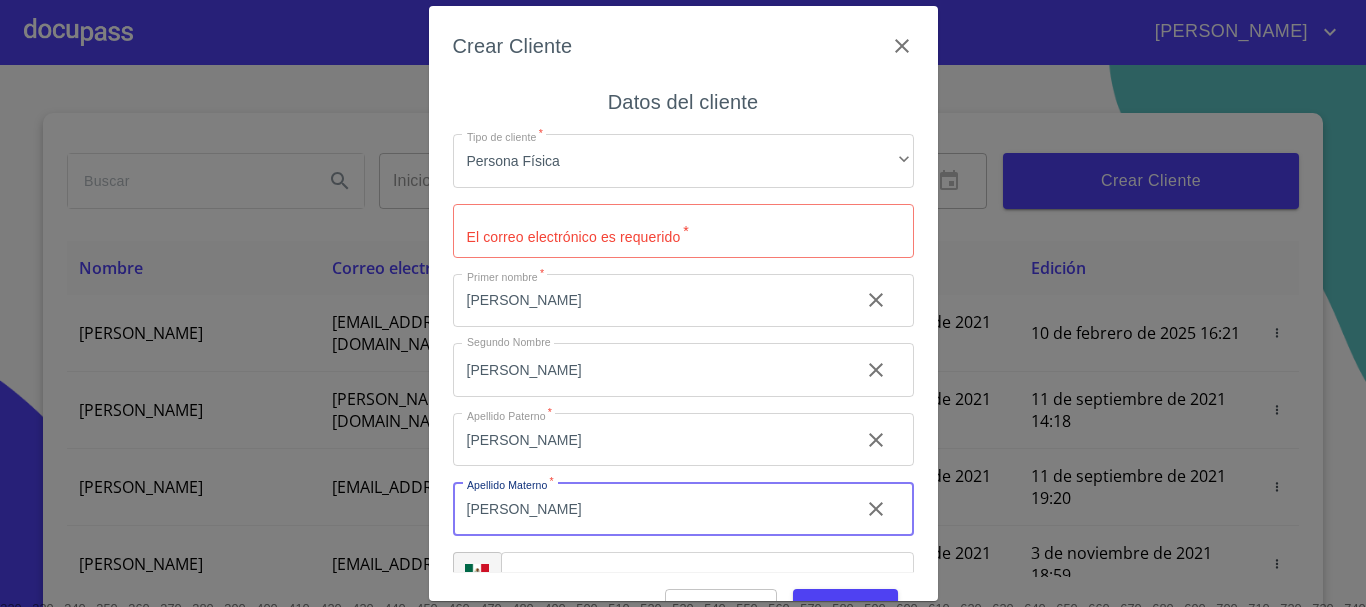 type on "[PERSON_NAME]" 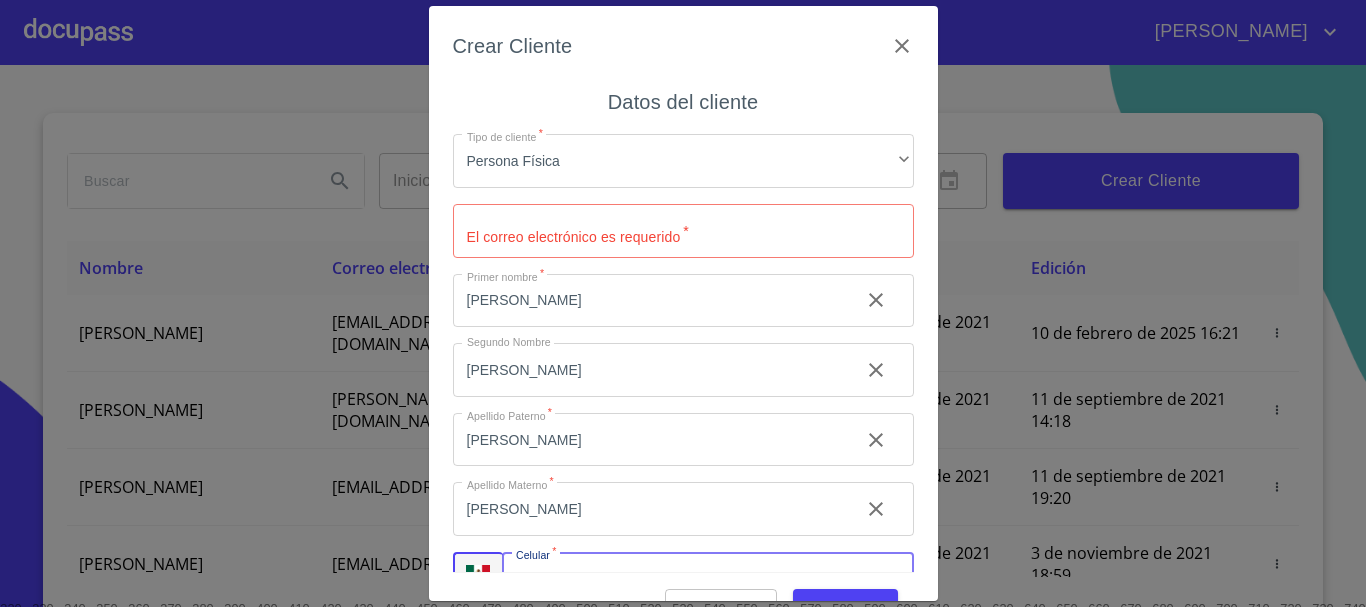 scroll, scrollTop: 34, scrollLeft: 0, axis: vertical 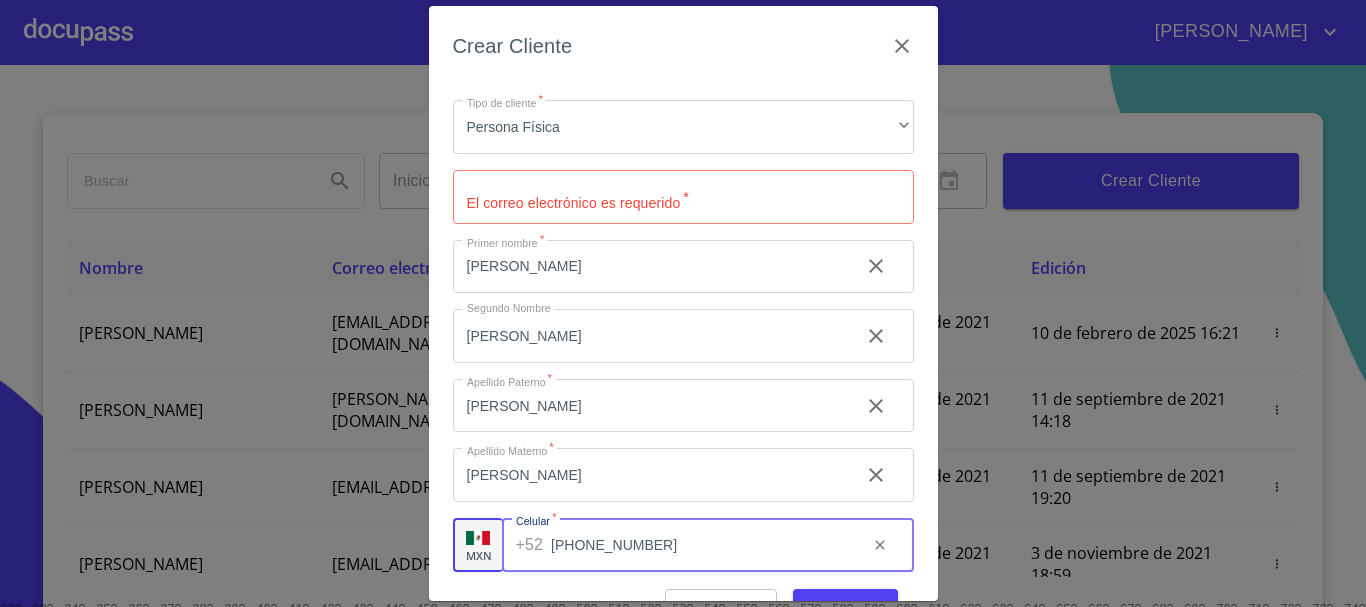 click on "[PHONE_NUMBER]" at bounding box center (701, 545) 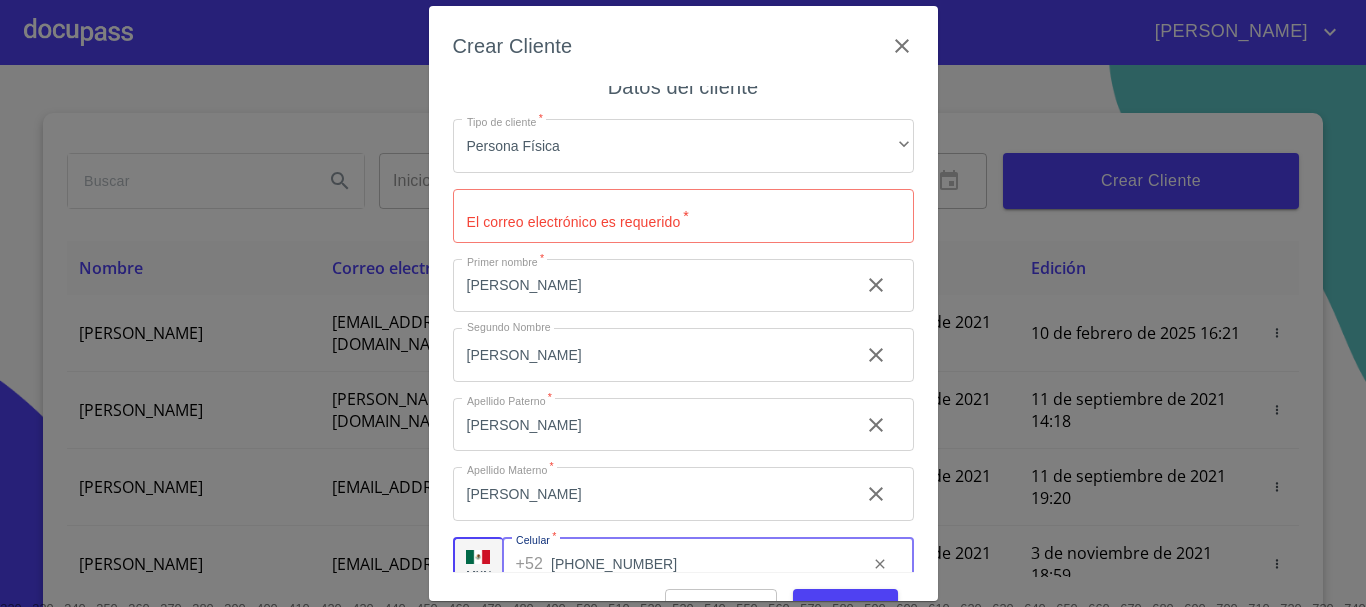 scroll, scrollTop: 0, scrollLeft: 0, axis: both 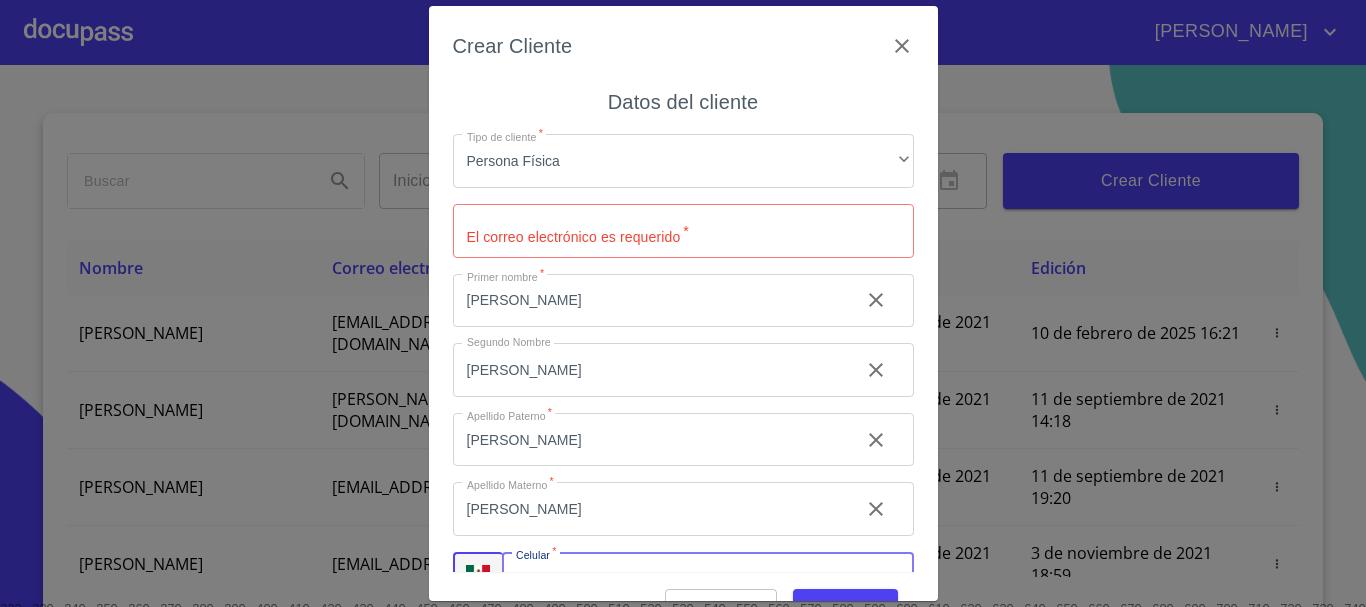 type on "[PHONE_NUMBER]" 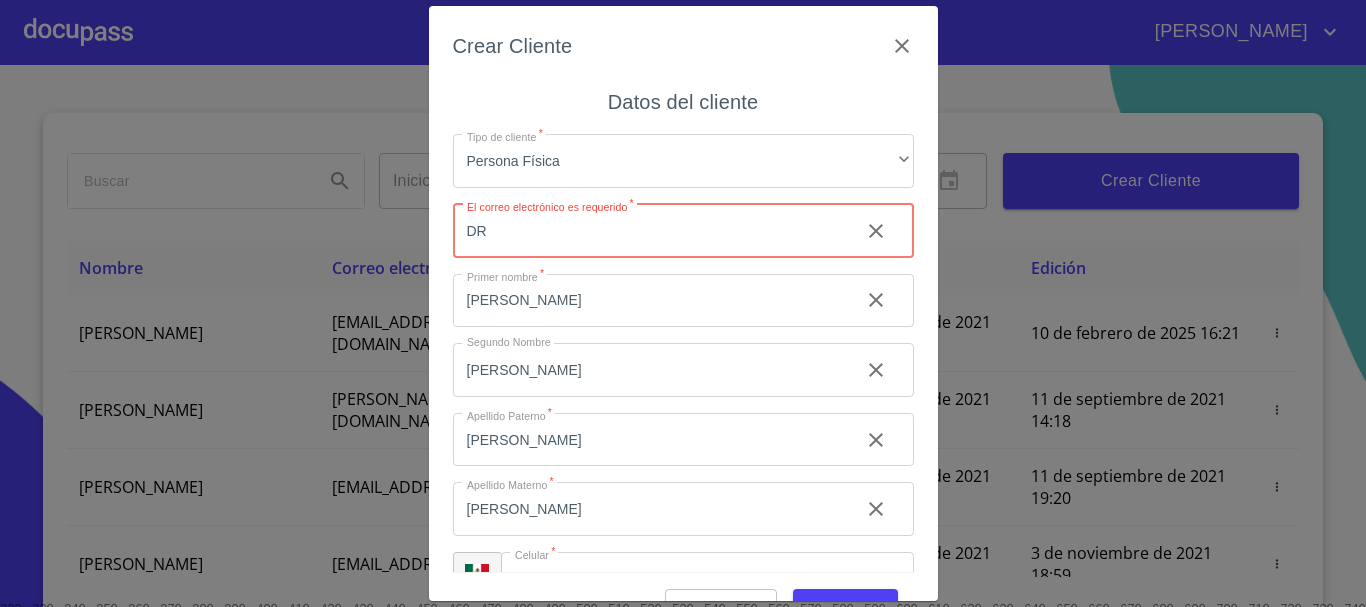 type on "D" 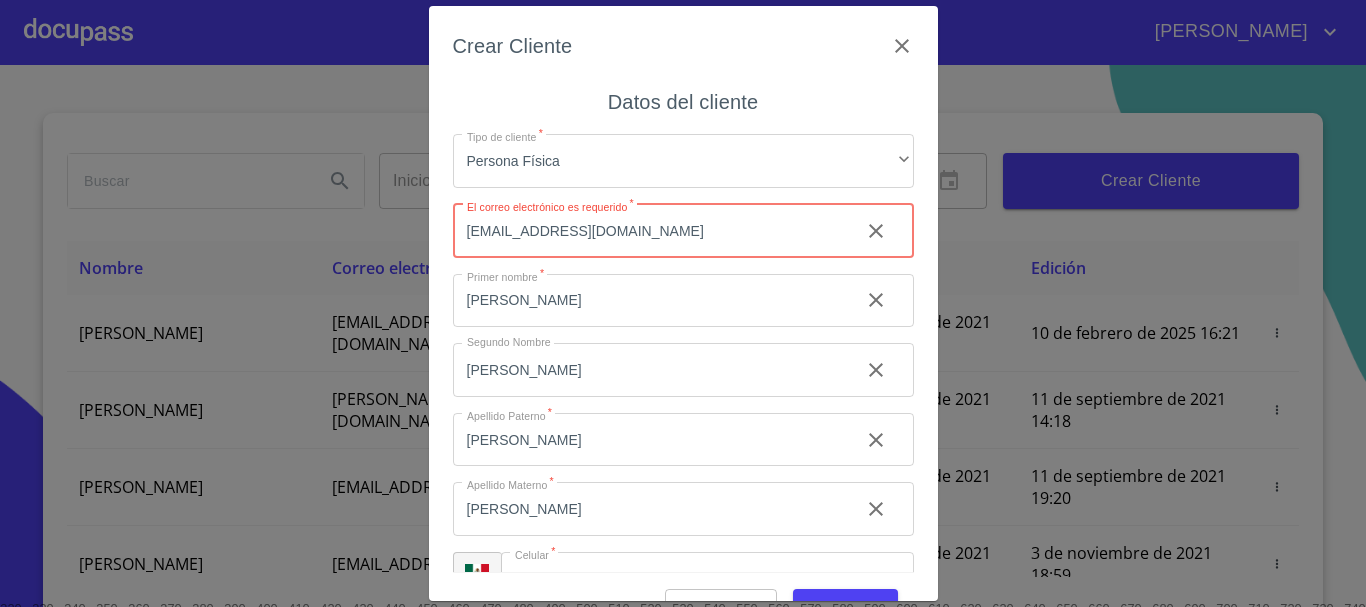 type on "[EMAIL_ADDRESS][DOMAIN_NAME]" 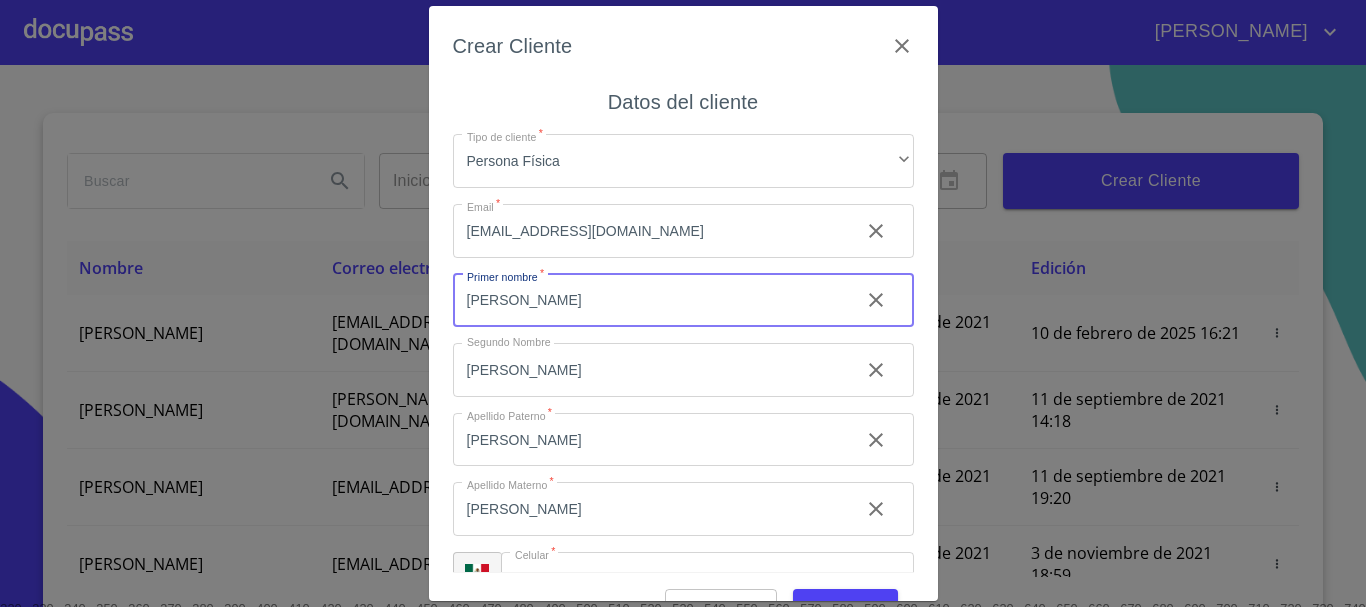scroll, scrollTop: 50, scrollLeft: 0, axis: vertical 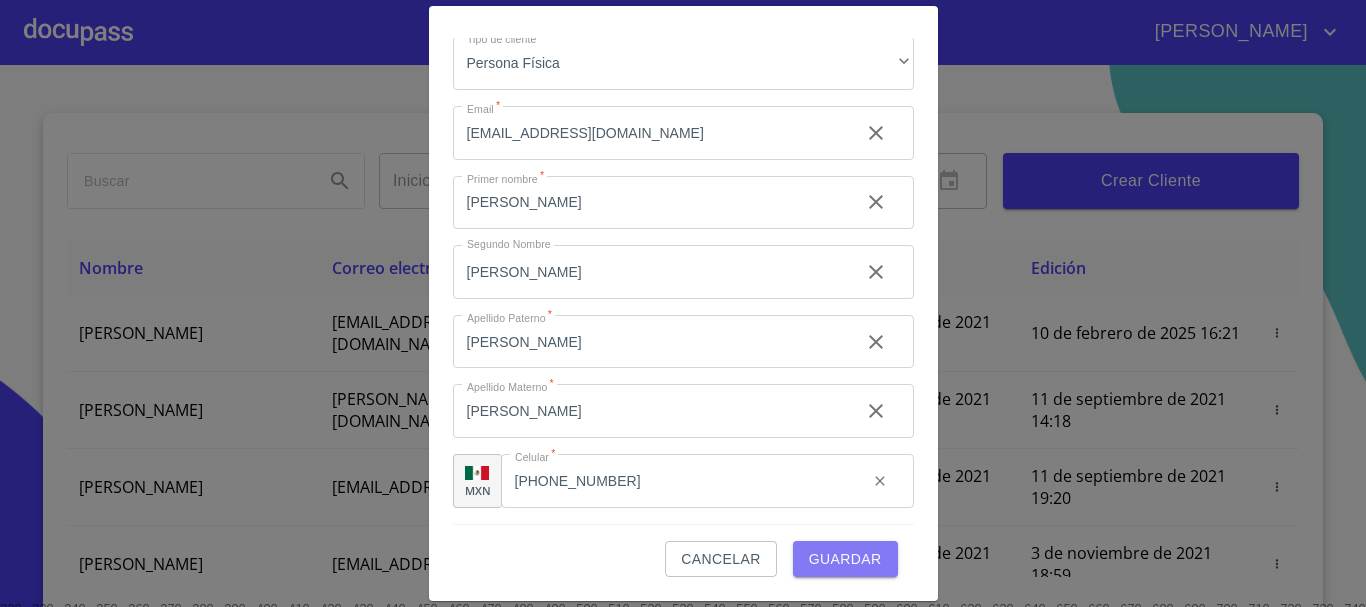 click on "Guardar" at bounding box center [845, 559] 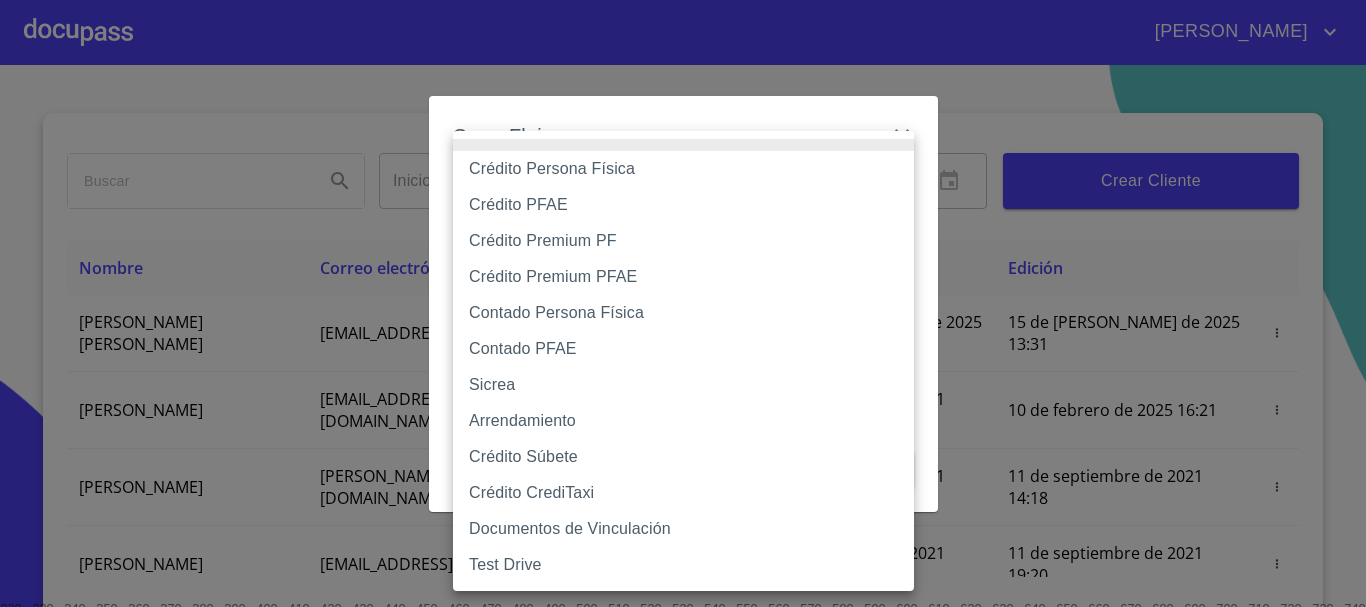 click on "[PERSON_NAME] ​ Fin ​ Crear Cliente Nombre   Correo electrónico   Registro   Edición     [PERSON_NAME] [PERSON_NAME] [EMAIL_ADDRESS][DOMAIN_NAME] 15 de [PERSON_NAME] de 2025 13:31 15 de [PERSON_NAME] de 2025 13:31 [PERSON_NAME] GROVER [EMAIL_ADDRESS][PERSON_NAME][PERSON_NAME][DOMAIN_NAME] 10 de septiembre de 2021 18:55 10 de febrero de 2025 16:21 [PERSON_NAME] CELIS  [EMAIL_ADDRESS][PERSON_NAME][DOMAIN_NAME] 11 de septiembre de 2021 14:18 11 de septiembre de 2021 14:18 [PERSON_NAME] [PERSON_NAME][EMAIL_ADDRESS][DOMAIN_NAME] 11 de septiembre de 2021 19:20 11 de septiembre de 2021 19:20 [PERSON_NAME] [EMAIL_ADDRESS][DOMAIN_NAME] 13 de septiembre de 2021 11:06 3 de noviembre de 2021 18:59 [PERSON_NAME] [EMAIL_ADDRESS][DOMAIN_NAME] 14 de septiembre de 2021 12:26 14 de septiembre de 2021 12:26 [PERSON_NAME] [EMAIL_ADDRESS][DOMAIN_NAME] 14 de septiembre de 2021 16:35 14 de septiembre de 2021 16:35 [PERSON_NAME] [EMAIL_ADDRESS][DOMAIN_NAME] 14 de septiembre de 2021 18:24 14 de septiembre de 2021 18:24 [PERSON_NAME]  [EMAIL_ADDRESS][DOMAIN_NAME] 15 de septiembre de 2021 13:18 1 2 3 4 5 6 7 8 9" at bounding box center [683, 303] 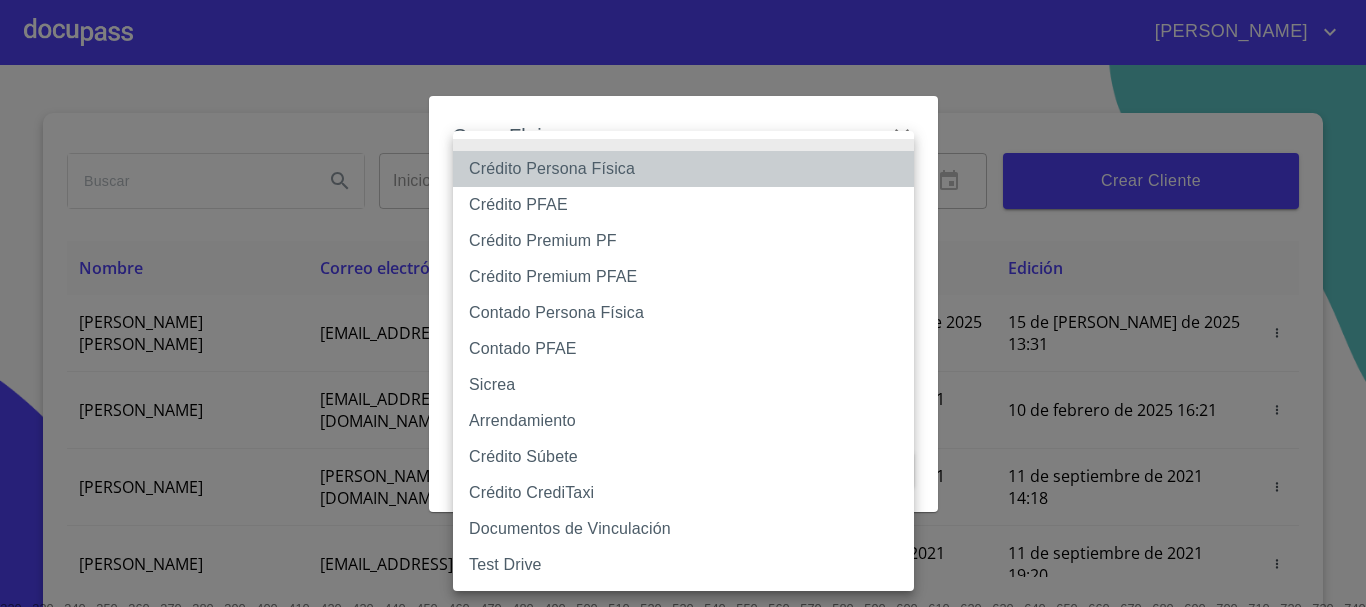 click on "Crédito Persona Física" at bounding box center [683, 169] 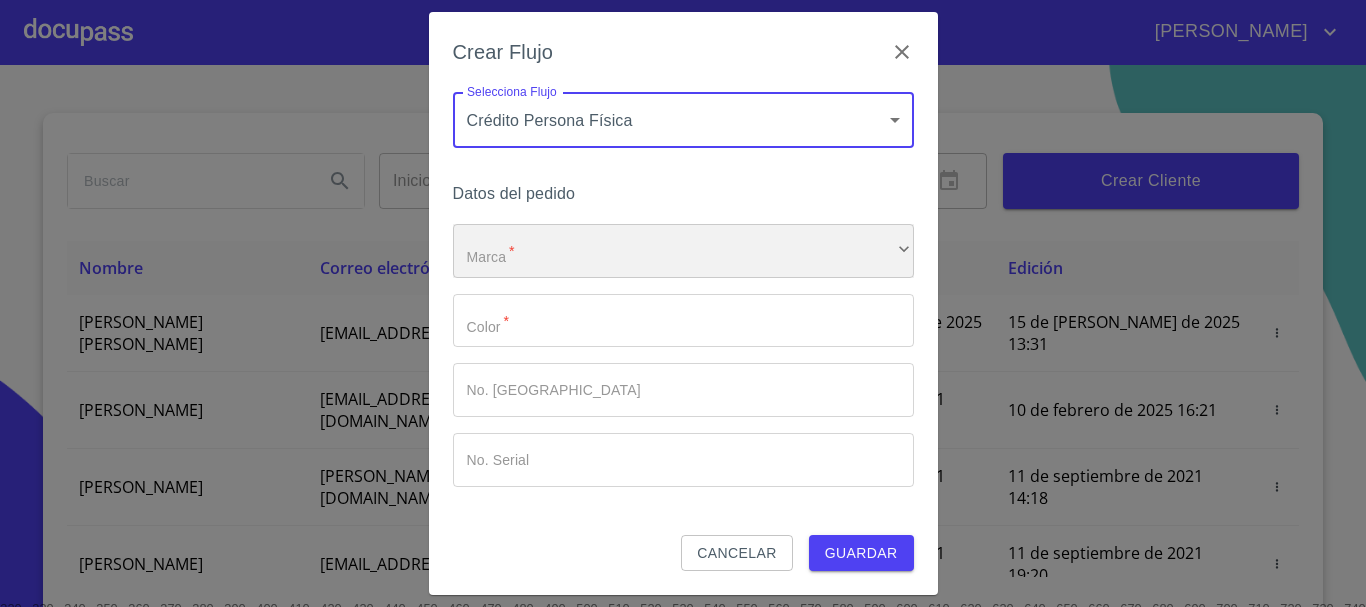 click on "​" at bounding box center (683, 251) 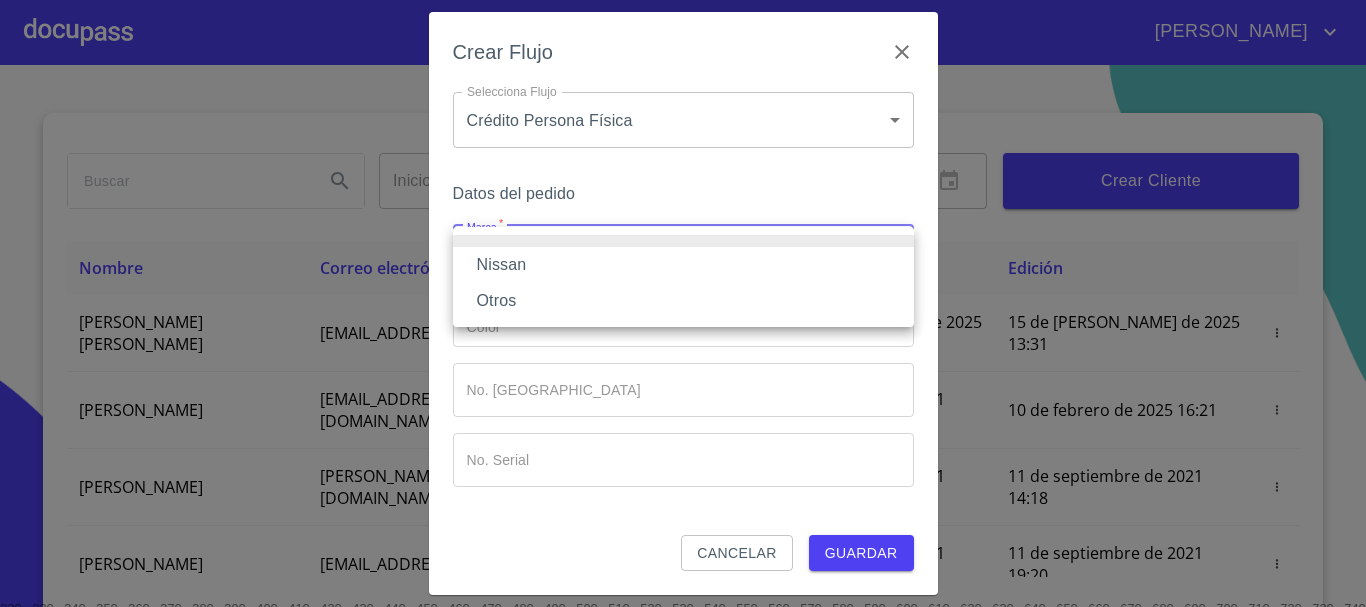 click on "Nissan" at bounding box center (683, 265) 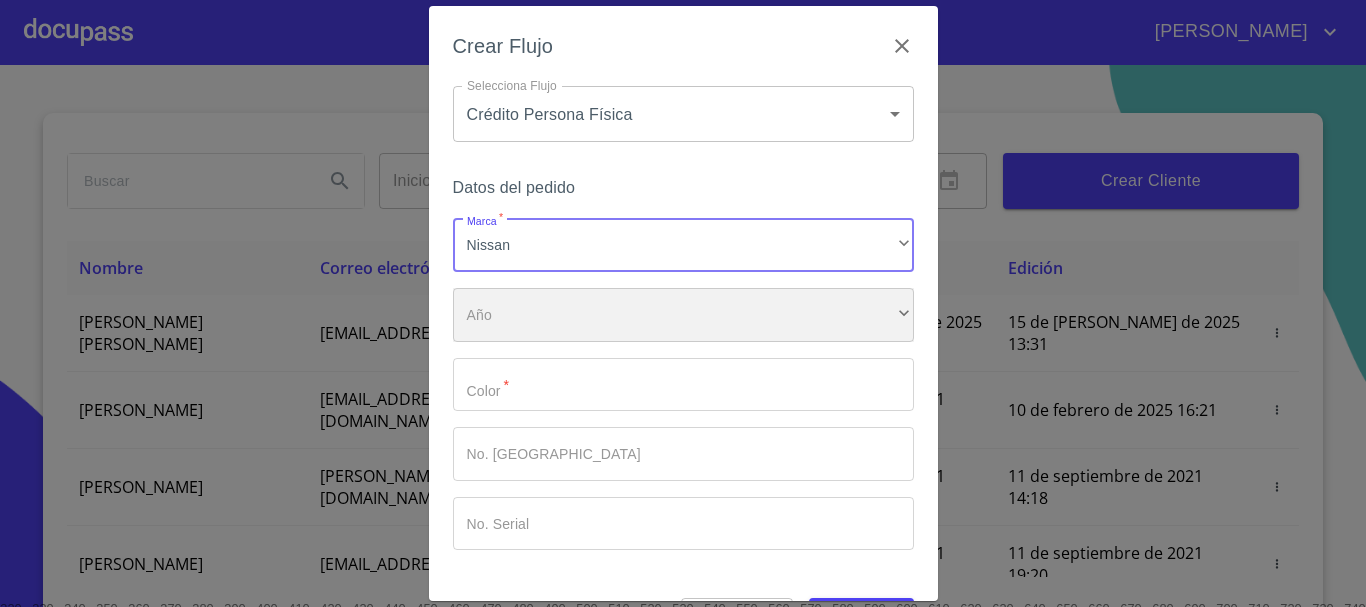click on "​" at bounding box center (683, 315) 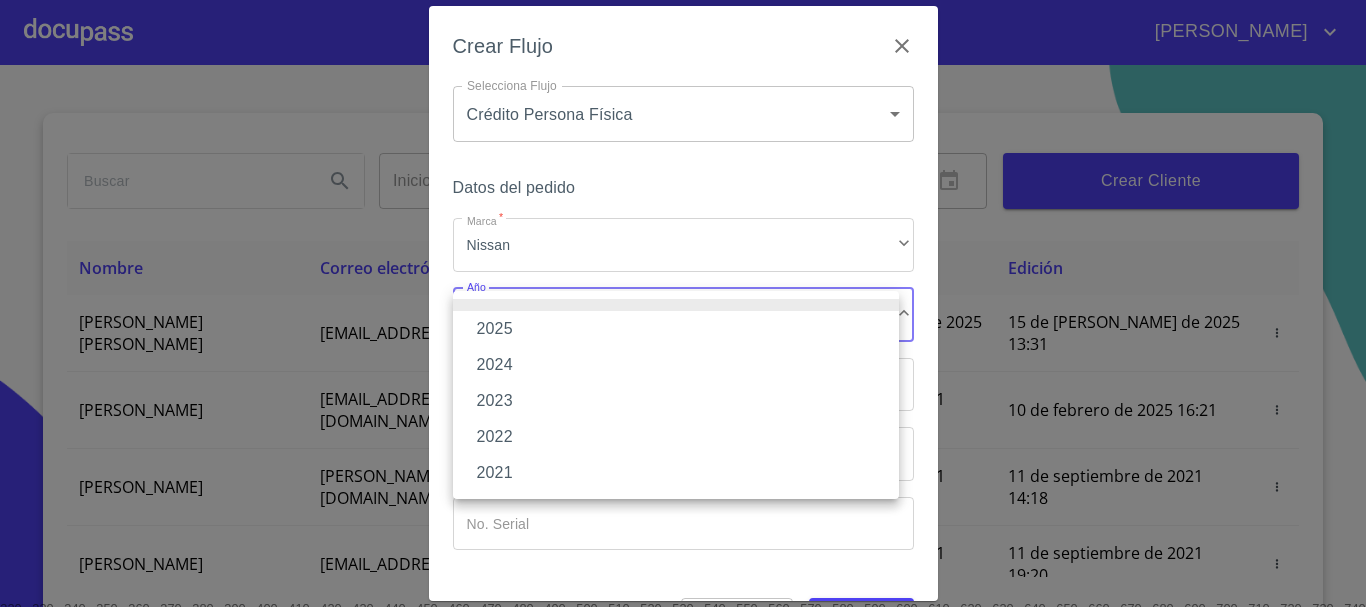 click on "2025" at bounding box center (676, 329) 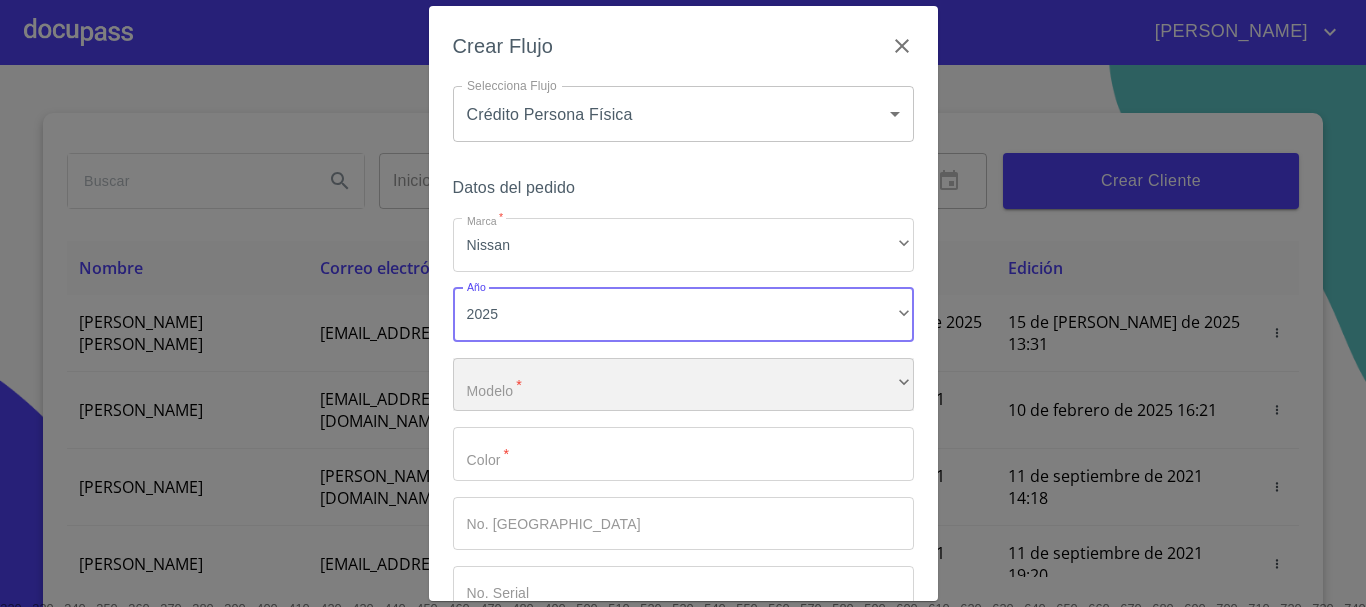click on "​" at bounding box center (683, 385) 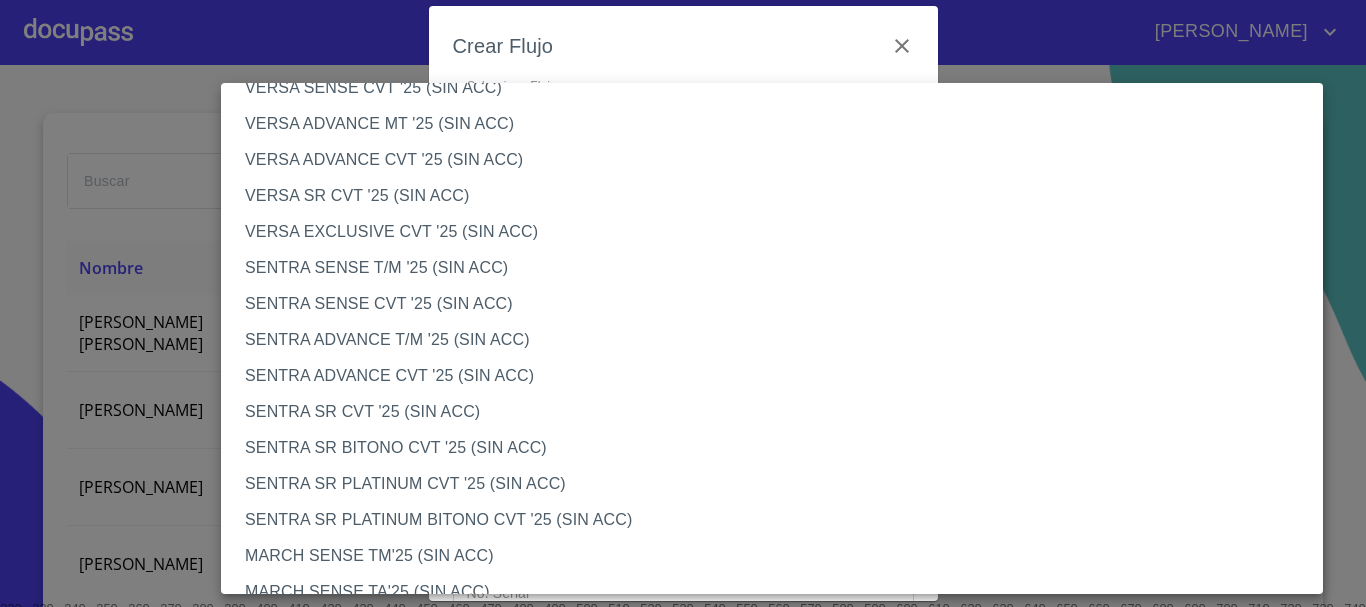 scroll, scrollTop: 1000, scrollLeft: 0, axis: vertical 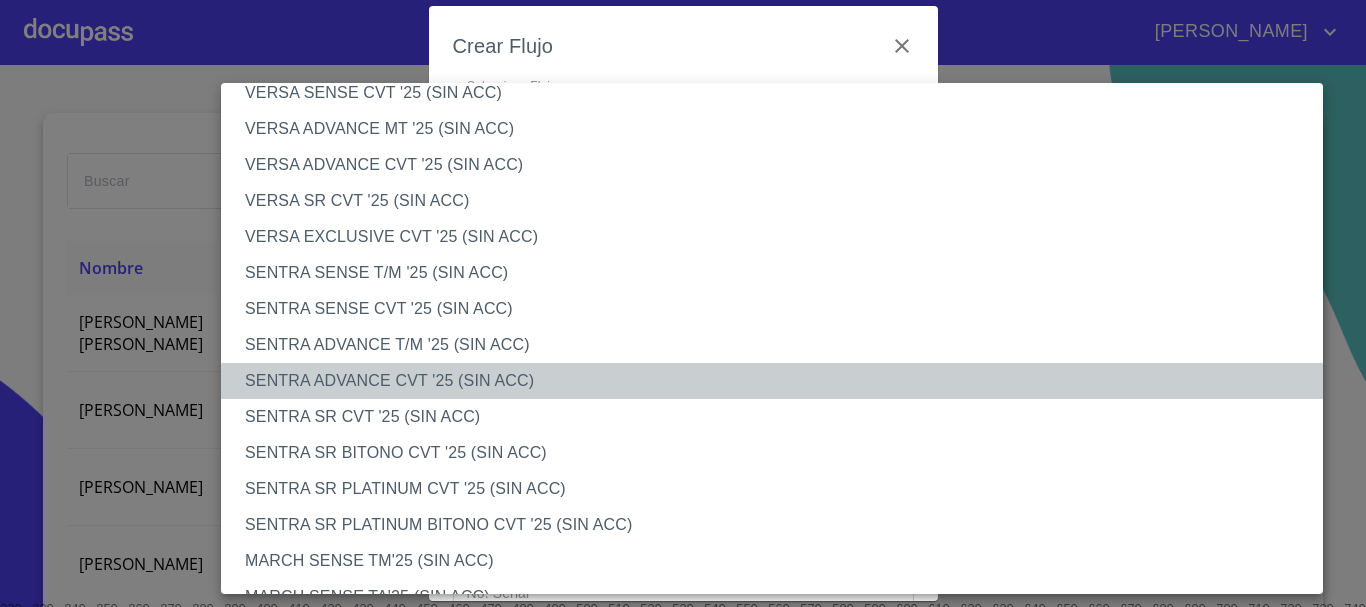 click on "SENTRA ADVANCE CVT '25 (SIN ACC)" at bounding box center [779, 381] 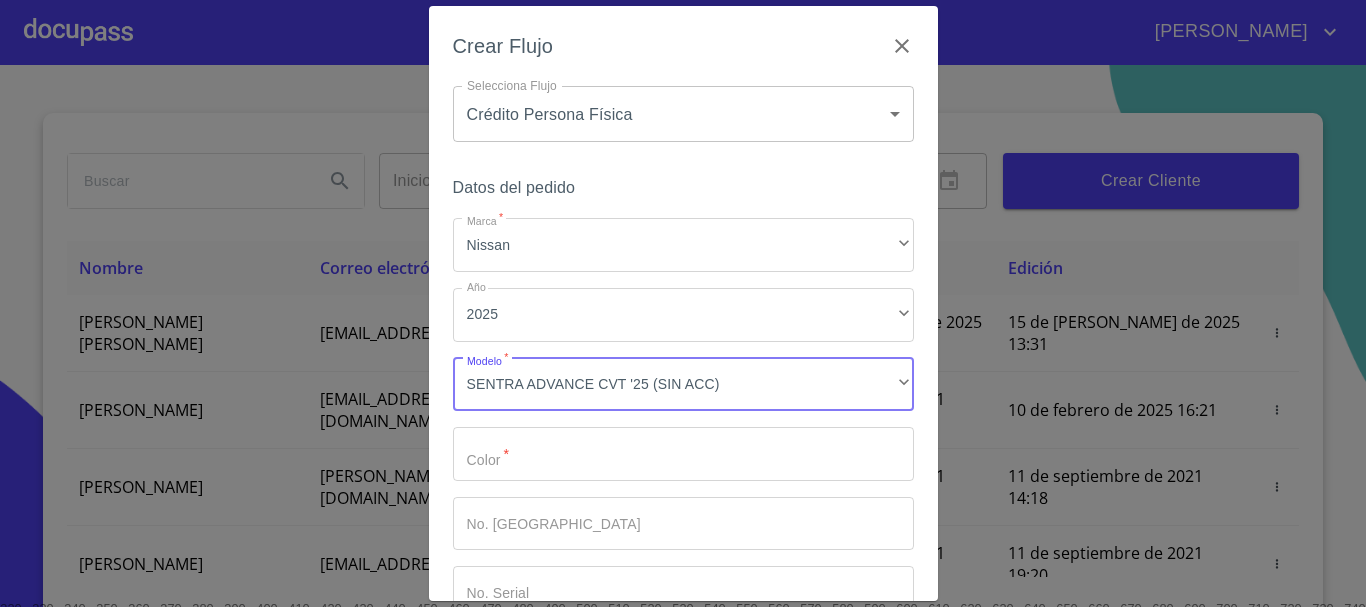 click on "Marca   *" at bounding box center (683, 454) 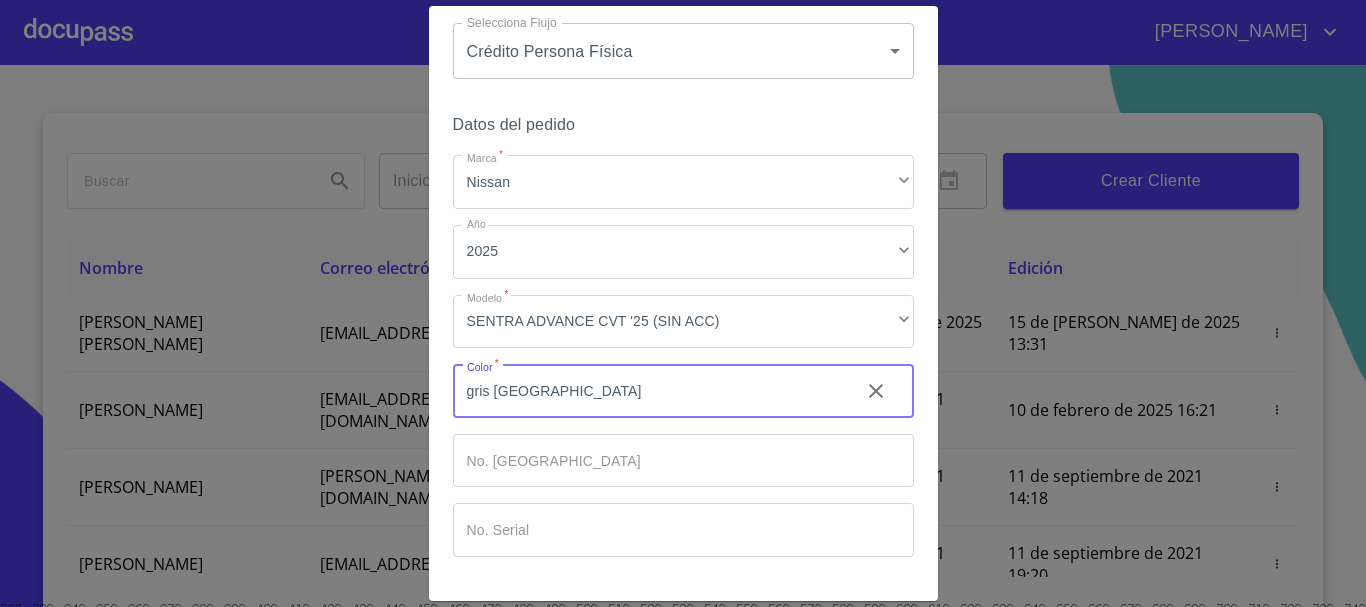 scroll, scrollTop: 128, scrollLeft: 0, axis: vertical 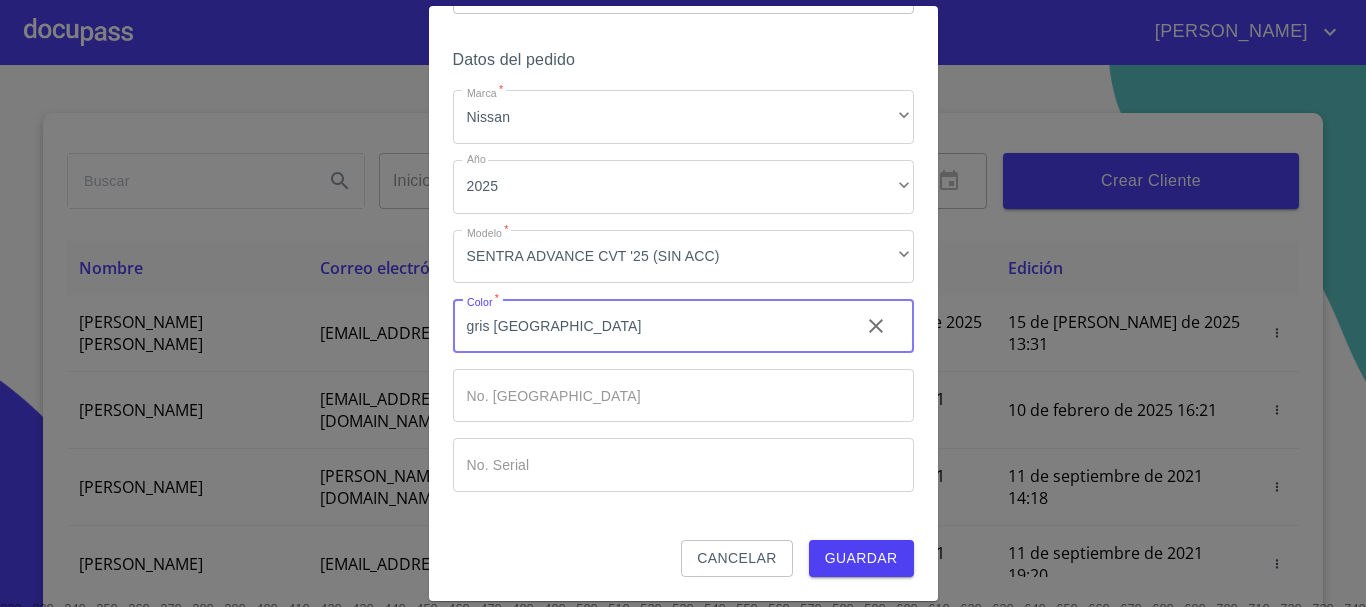 type on "gris [GEOGRAPHIC_DATA]" 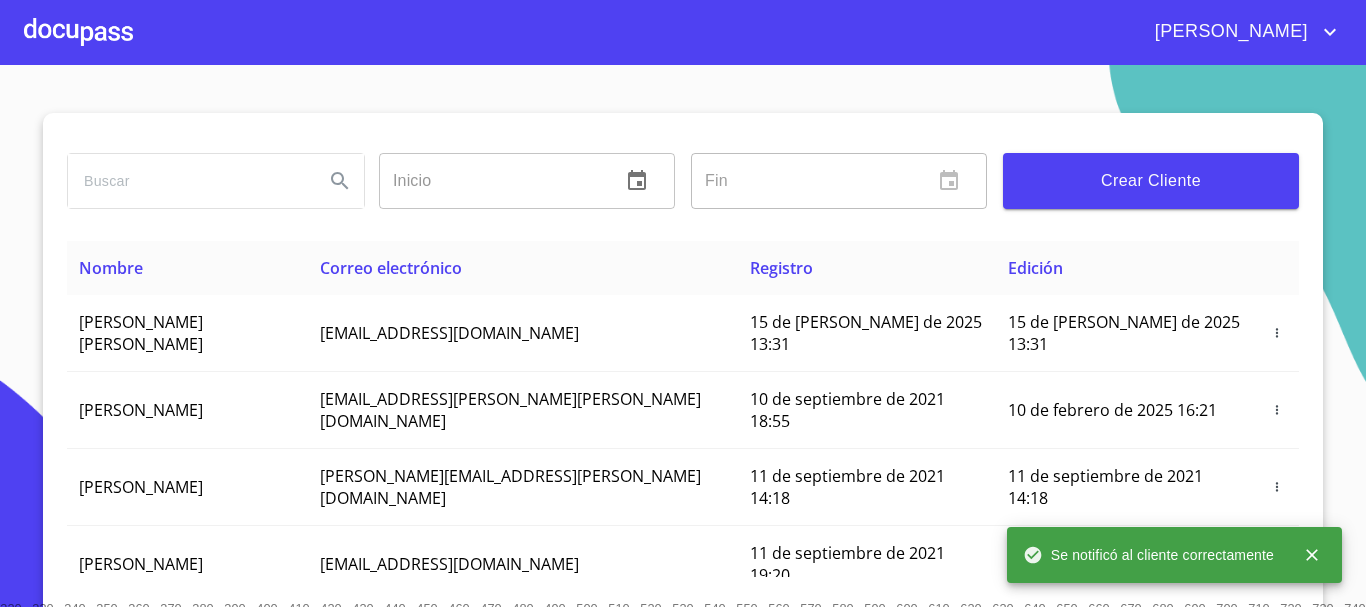 click 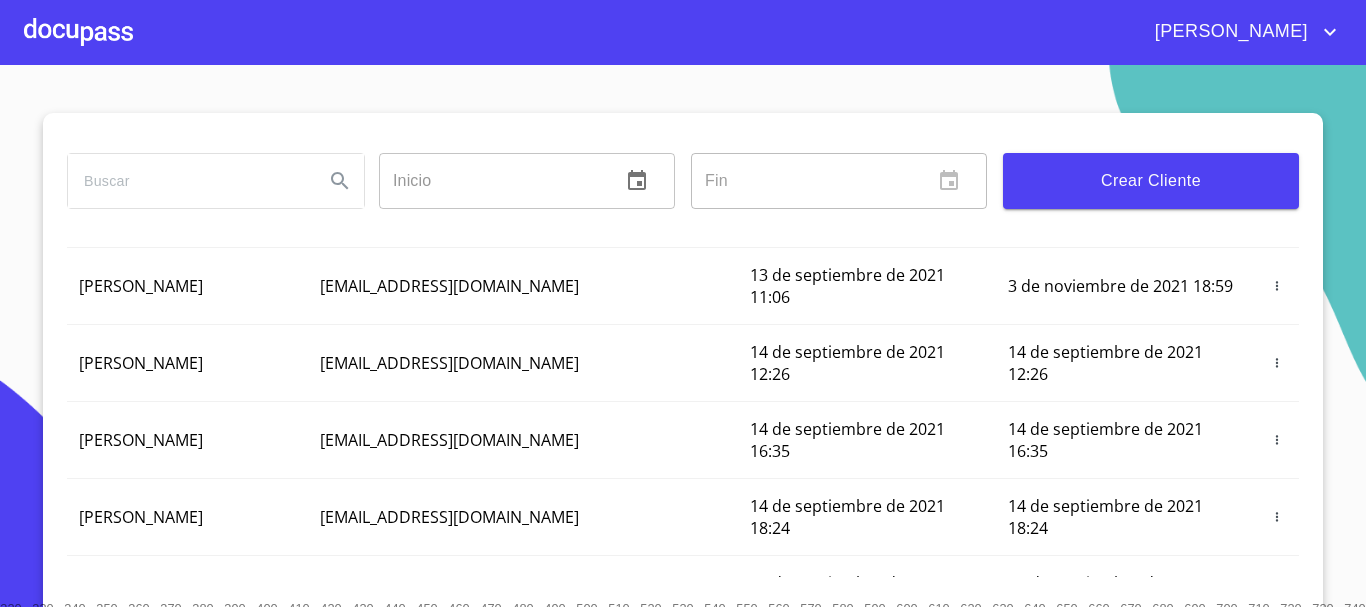 scroll, scrollTop: 0, scrollLeft: 0, axis: both 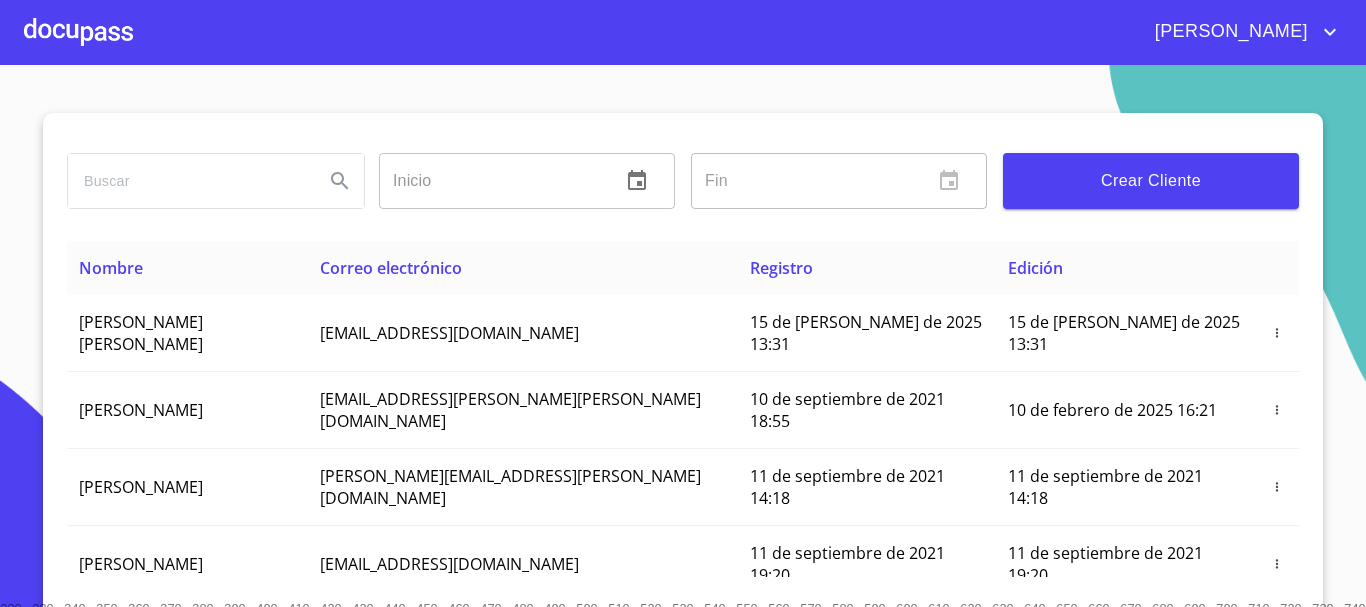 click at bounding box center [78, 32] 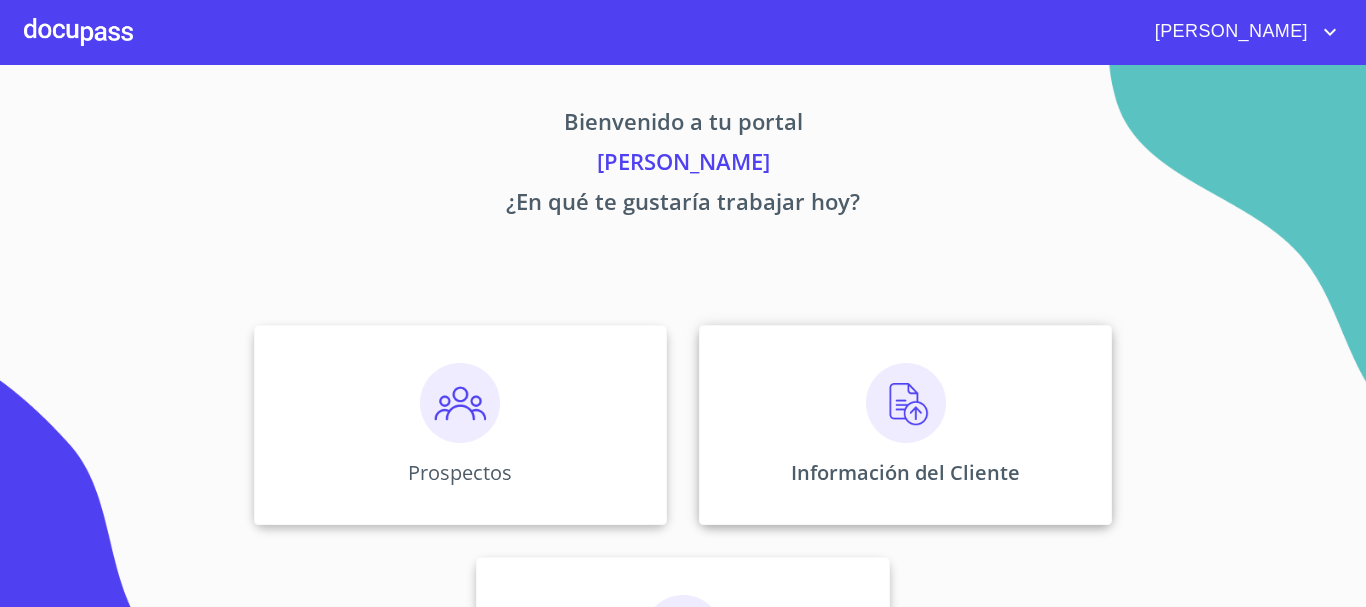 click at bounding box center [906, 403] 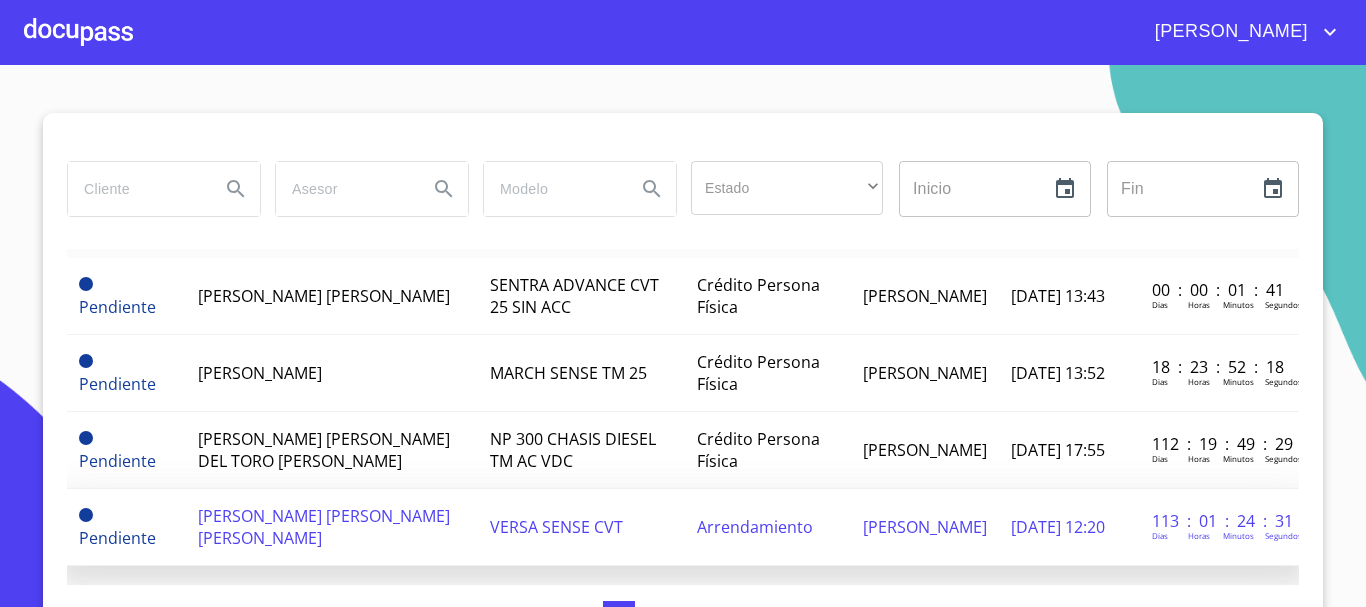 scroll, scrollTop: 0, scrollLeft: 0, axis: both 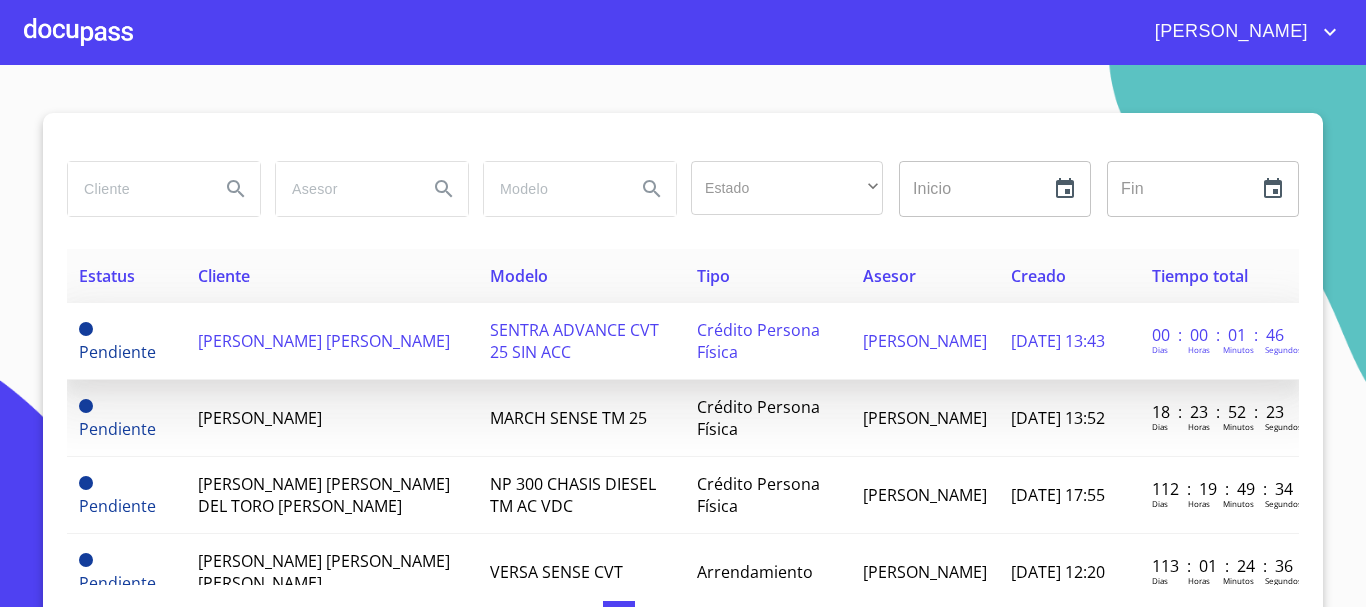 click on "[PERSON_NAME] [PERSON_NAME]" at bounding box center (332, 341) 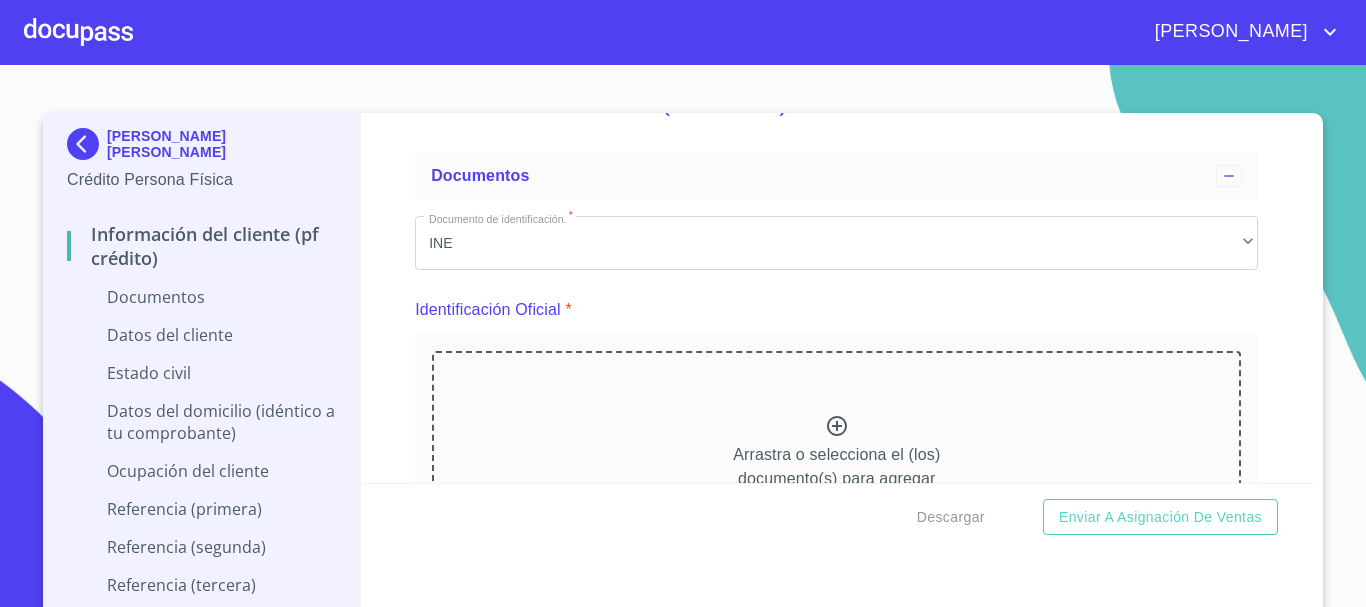 scroll, scrollTop: 100, scrollLeft: 0, axis: vertical 